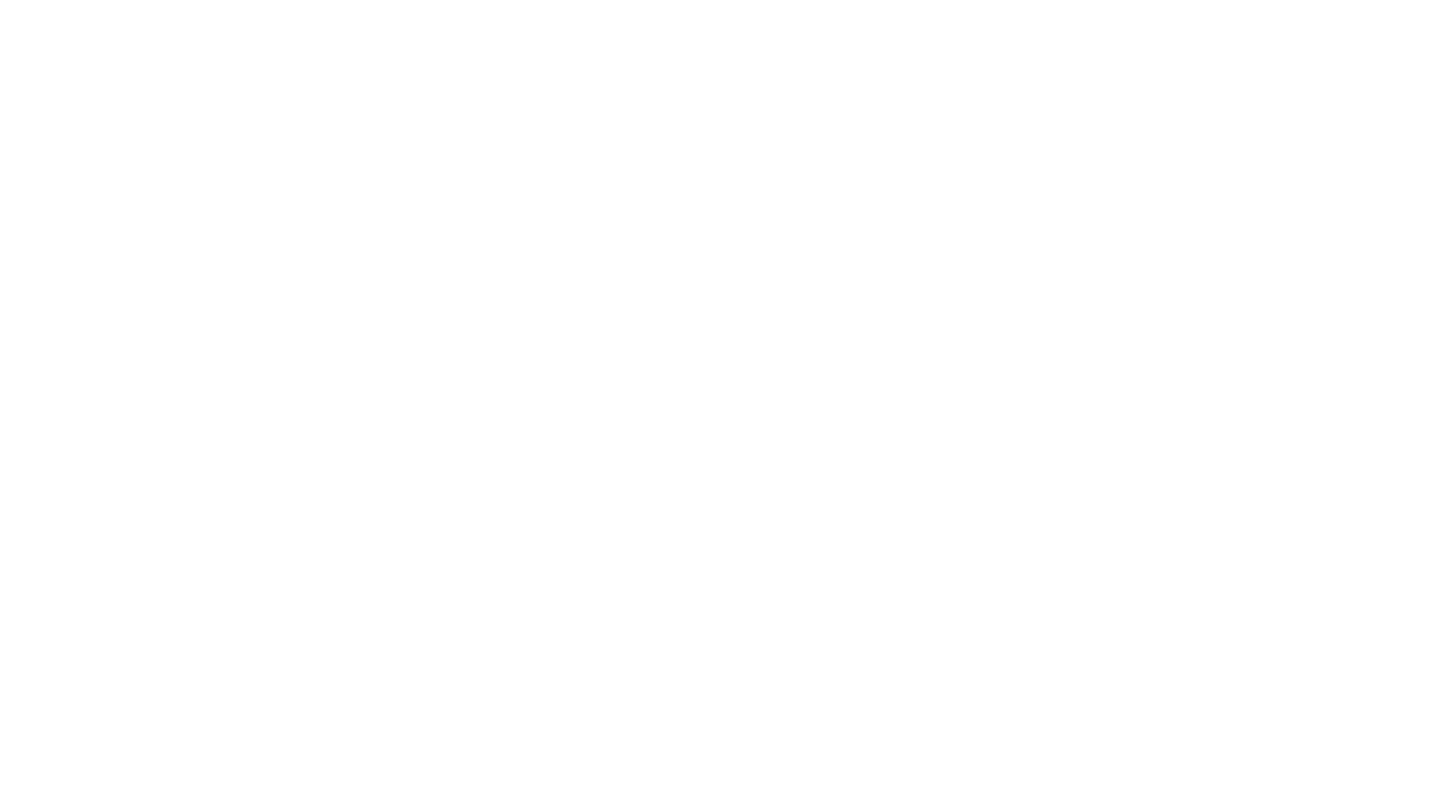 scroll, scrollTop: 0, scrollLeft: 0, axis: both 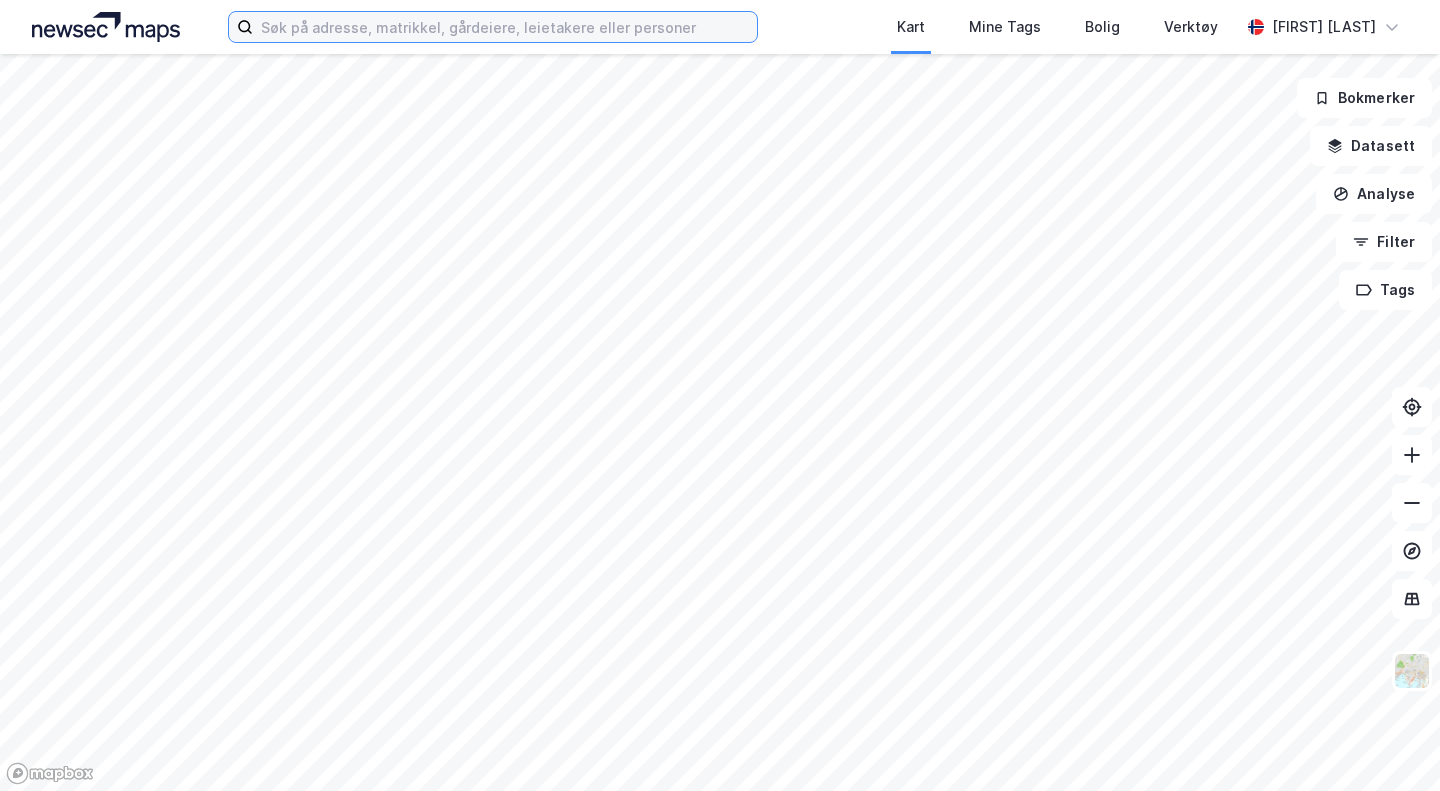 click at bounding box center [505, 27] 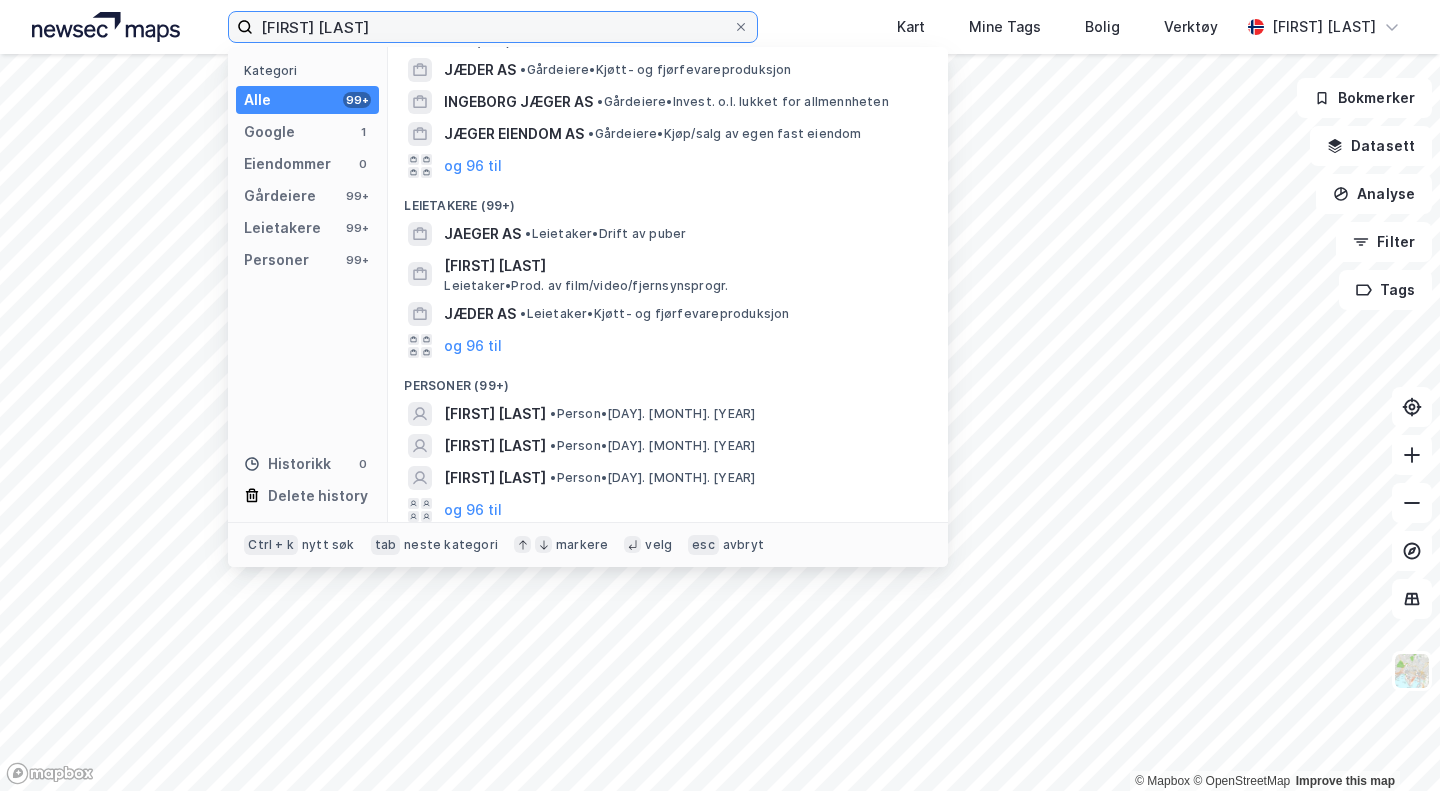 scroll, scrollTop: 117, scrollLeft: 0, axis: vertical 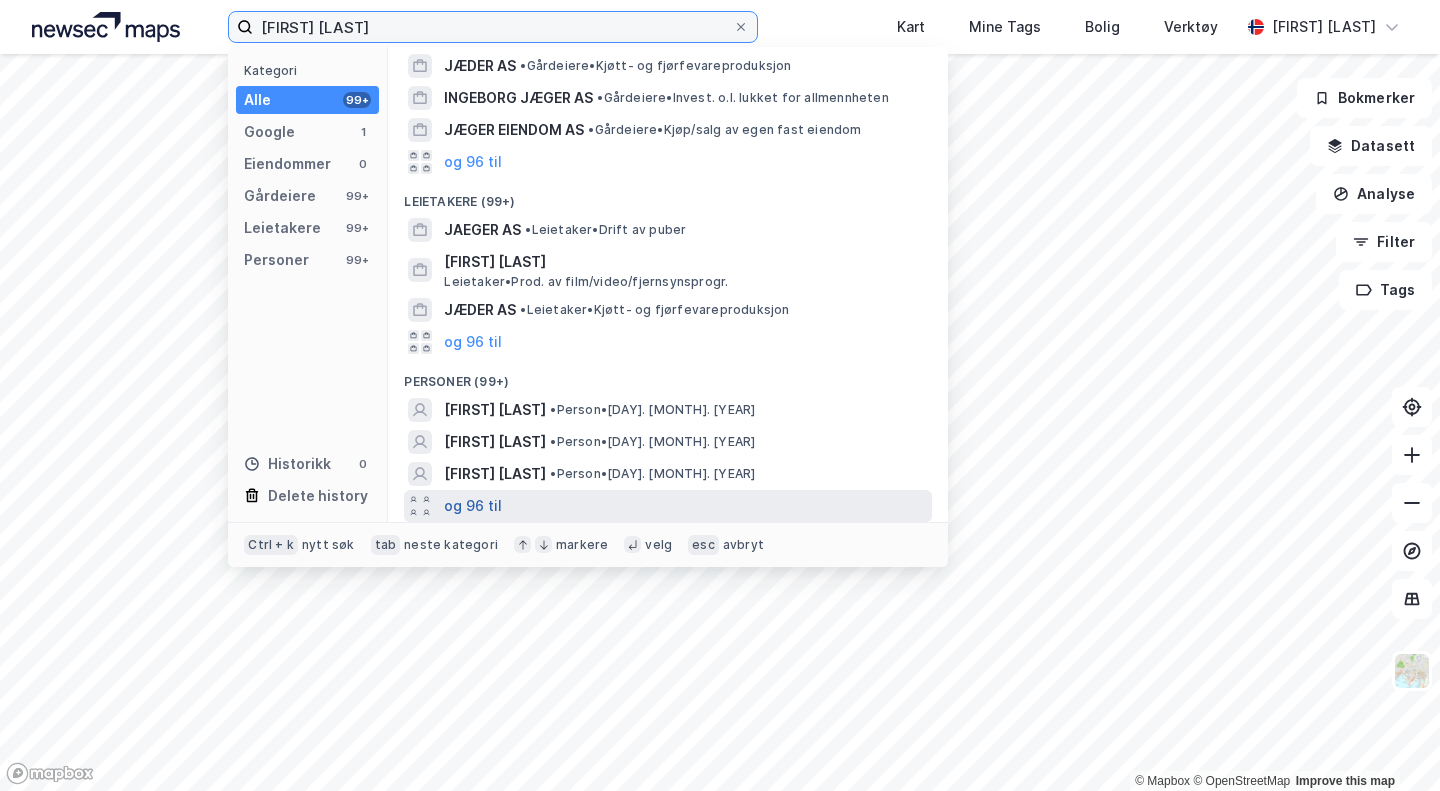 type on "[FIRST] [LAST]" 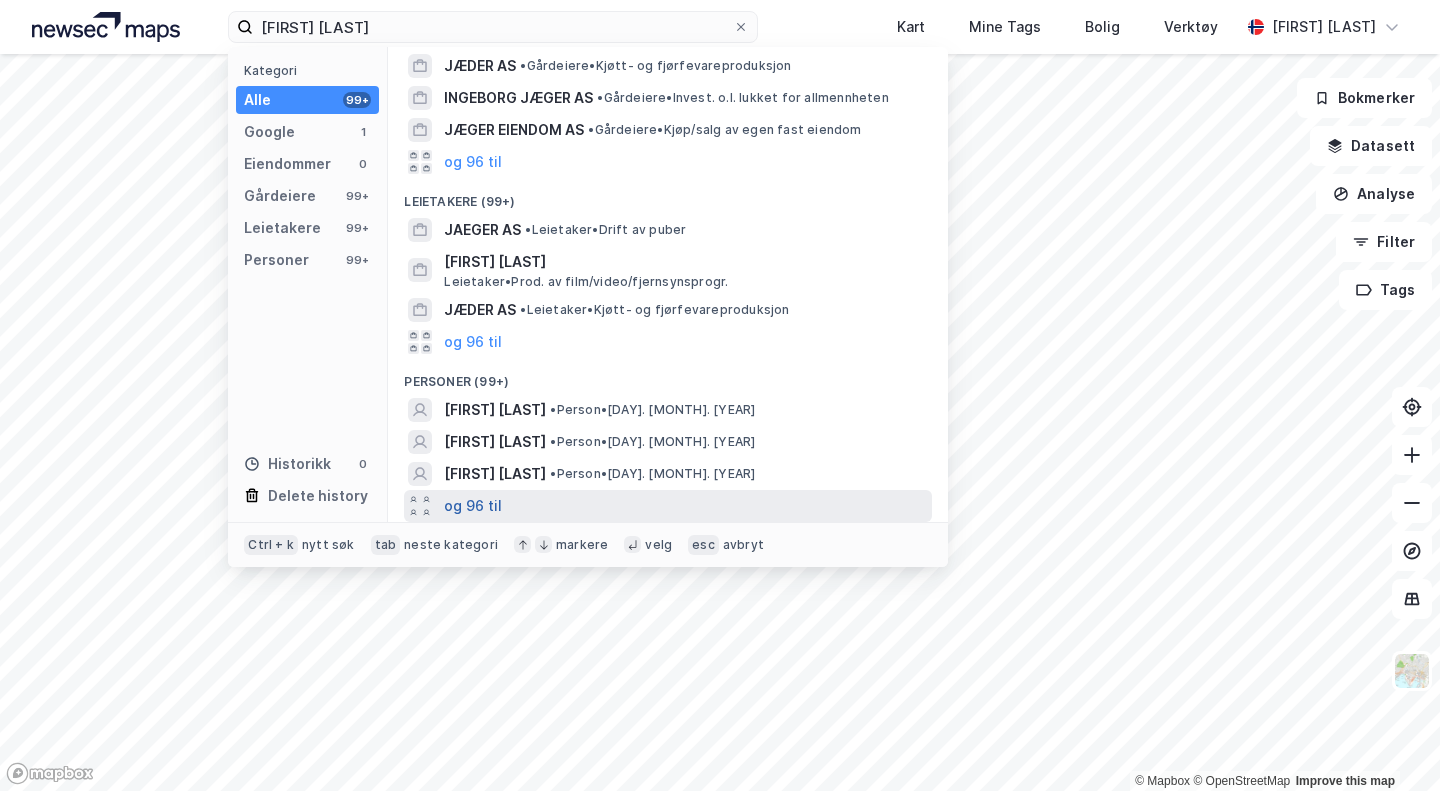 click on "og 96 til" at bounding box center (473, 506) 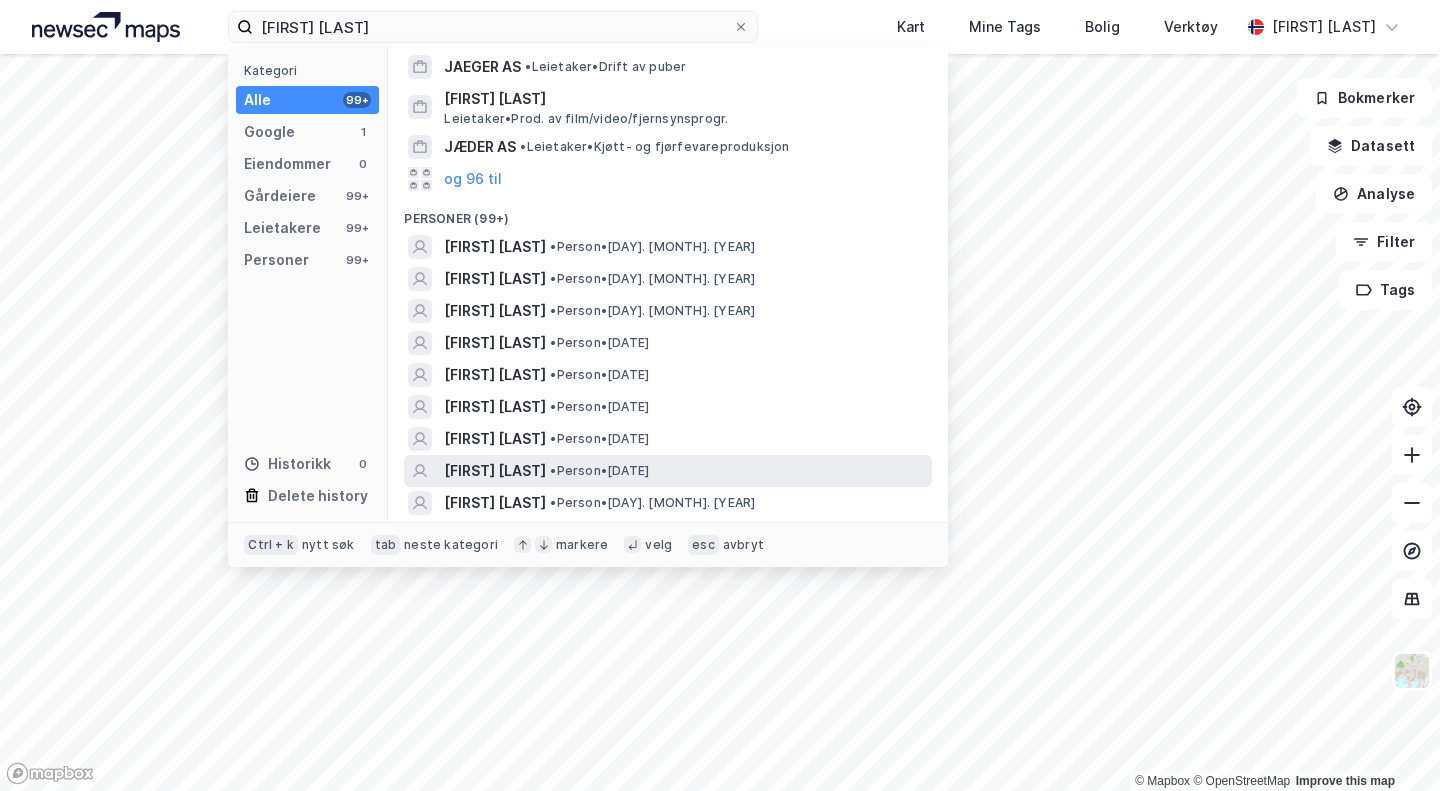 scroll, scrollTop: 283, scrollLeft: 0, axis: vertical 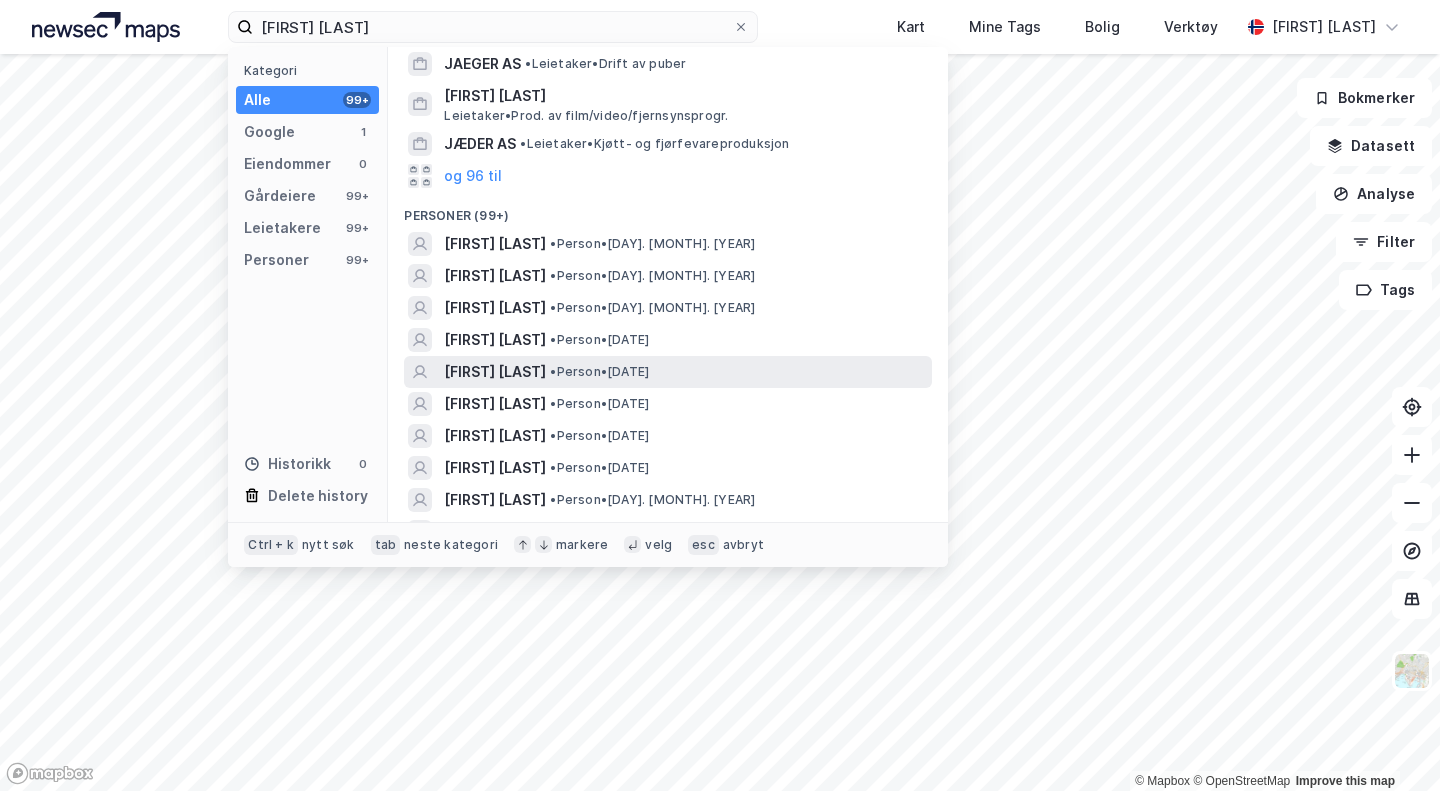click on "[FIRST] [LAST]" at bounding box center [495, 372] 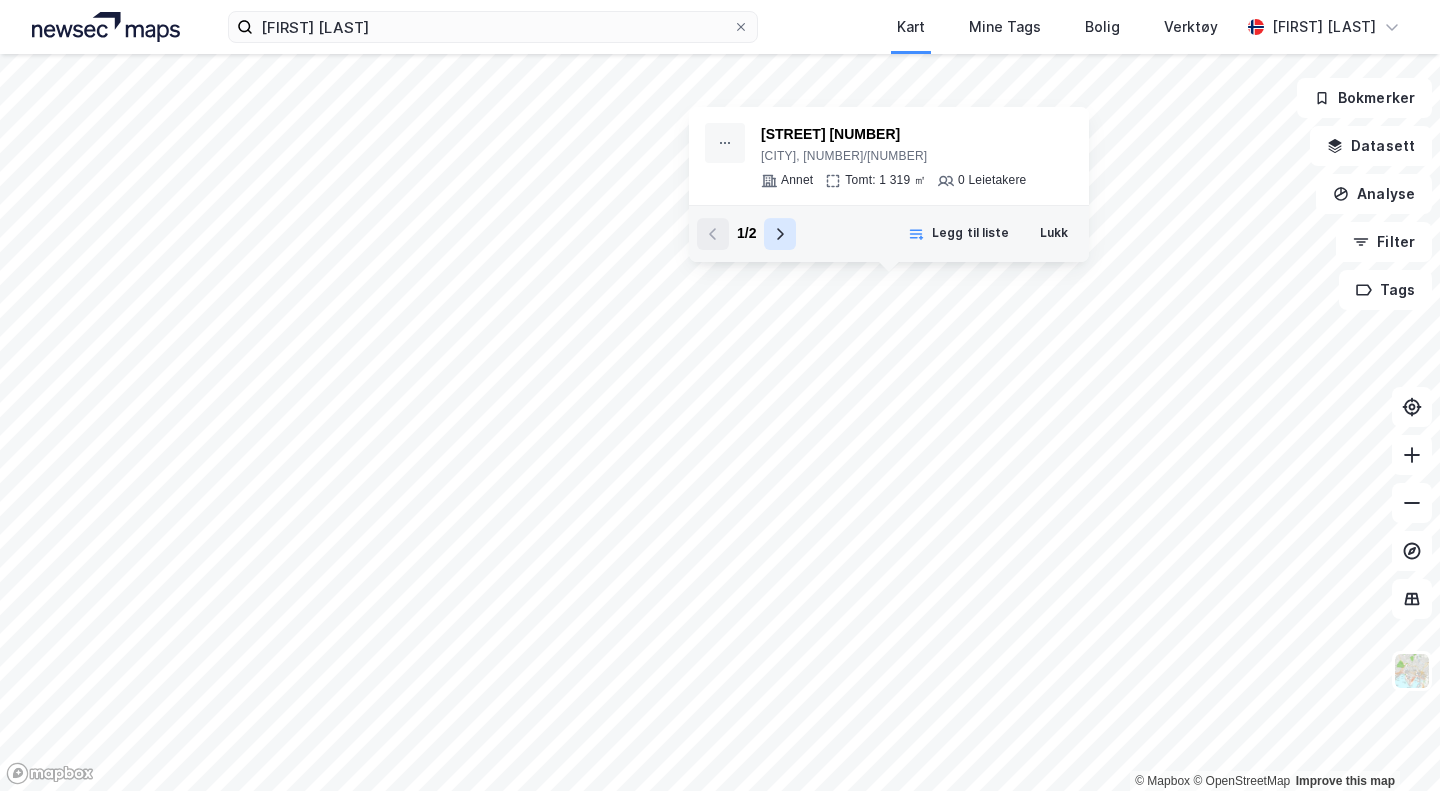 click at bounding box center [780, 234] 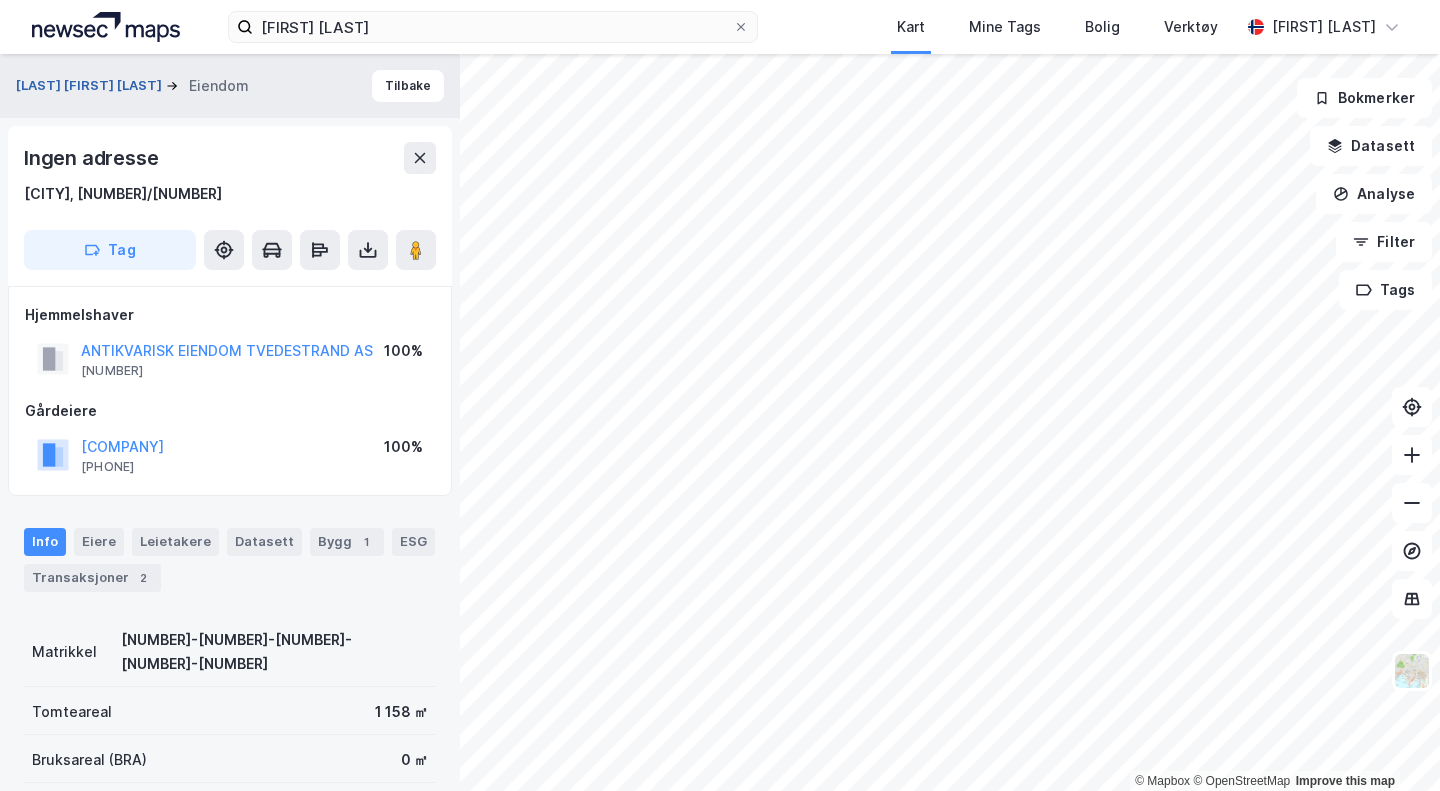 click on "[LAST] [FIRST] [LAST]" at bounding box center [91, 86] 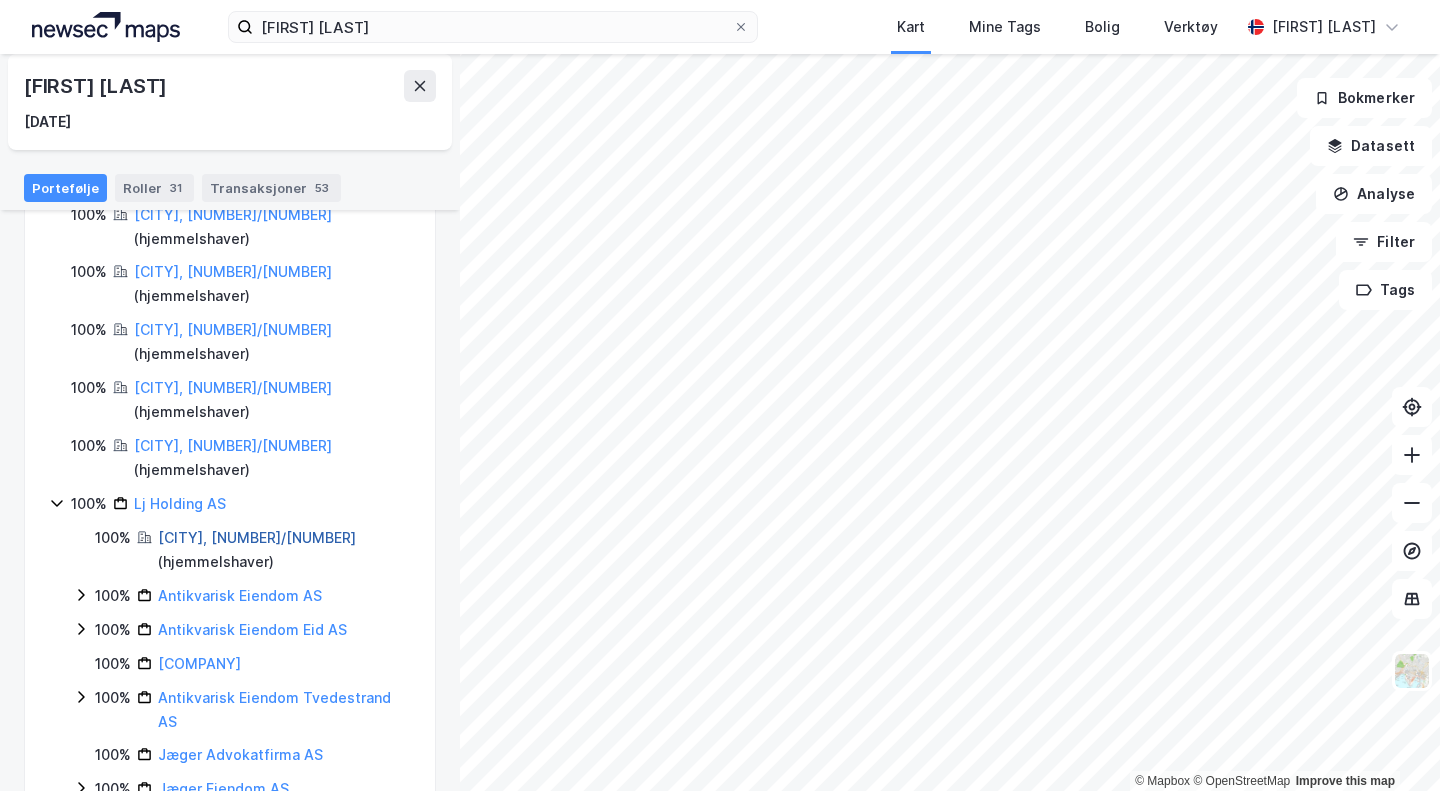 scroll, scrollTop: 428, scrollLeft: 0, axis: vertical 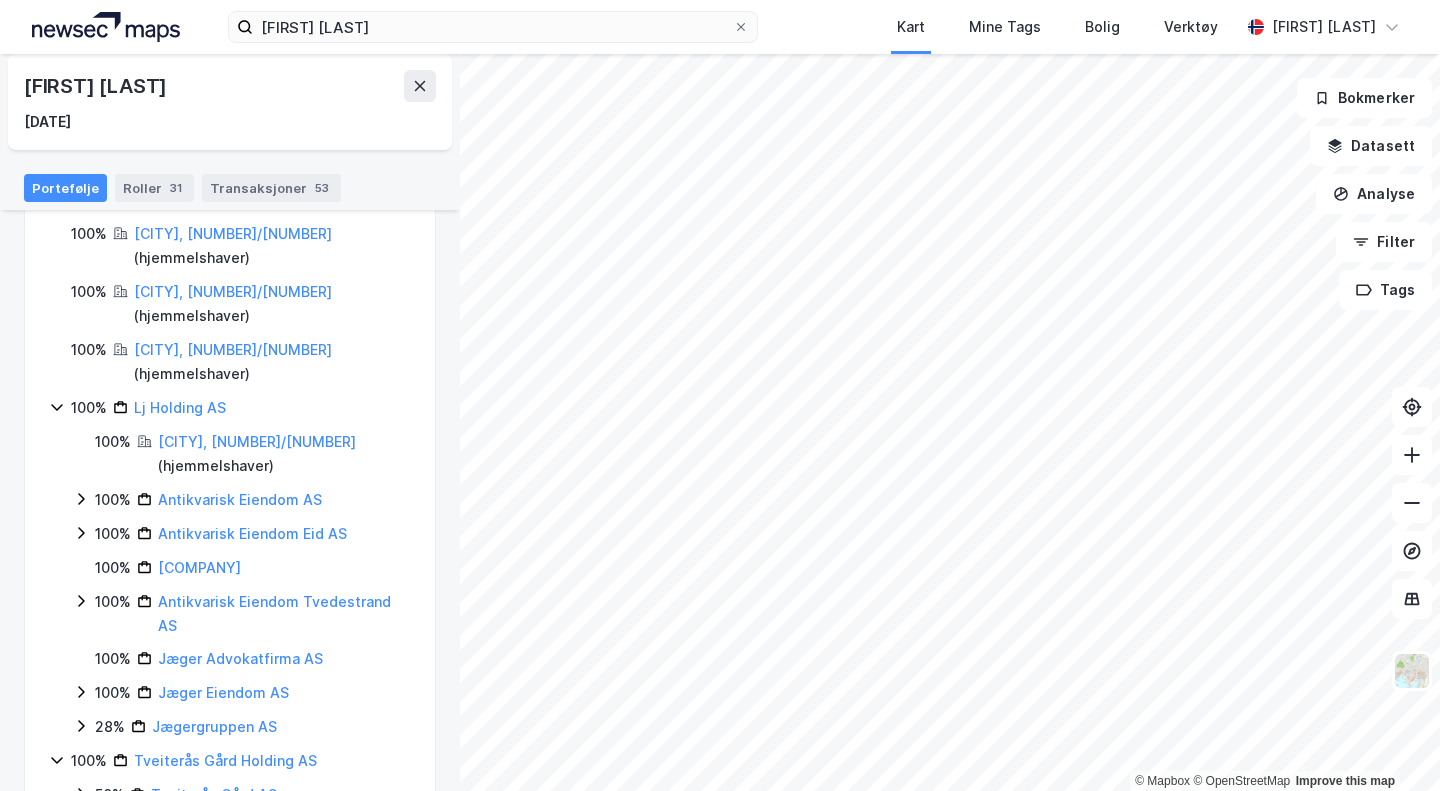 click on "100% Jæger Eiendom AS" at bounding box center [242, 693] 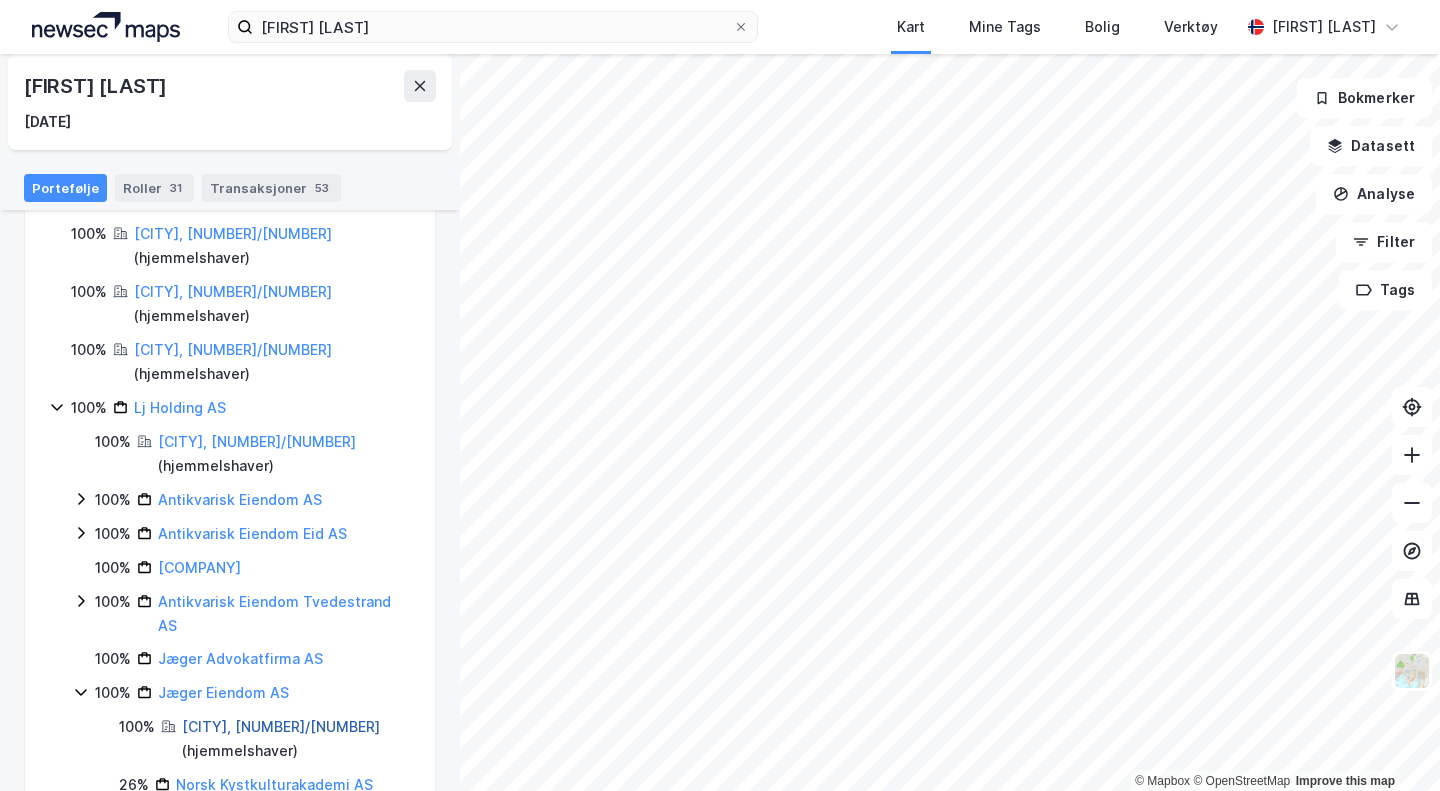 click on "[CITY], [NUMBER]/[NUMBER]" at bounding box center [281, 726] 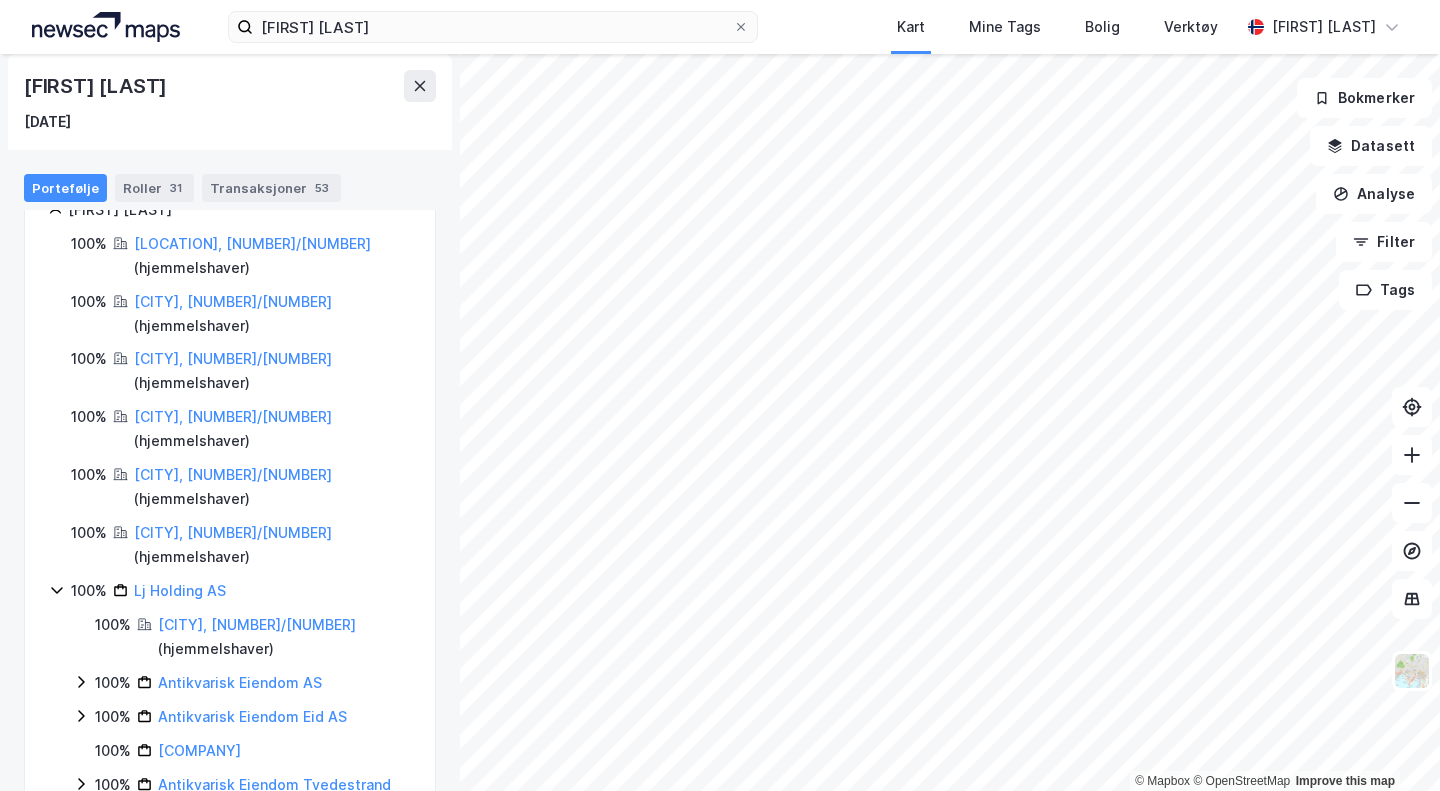 scroll, scrollTop: 428, scrollLeft: 0, axis: vertical 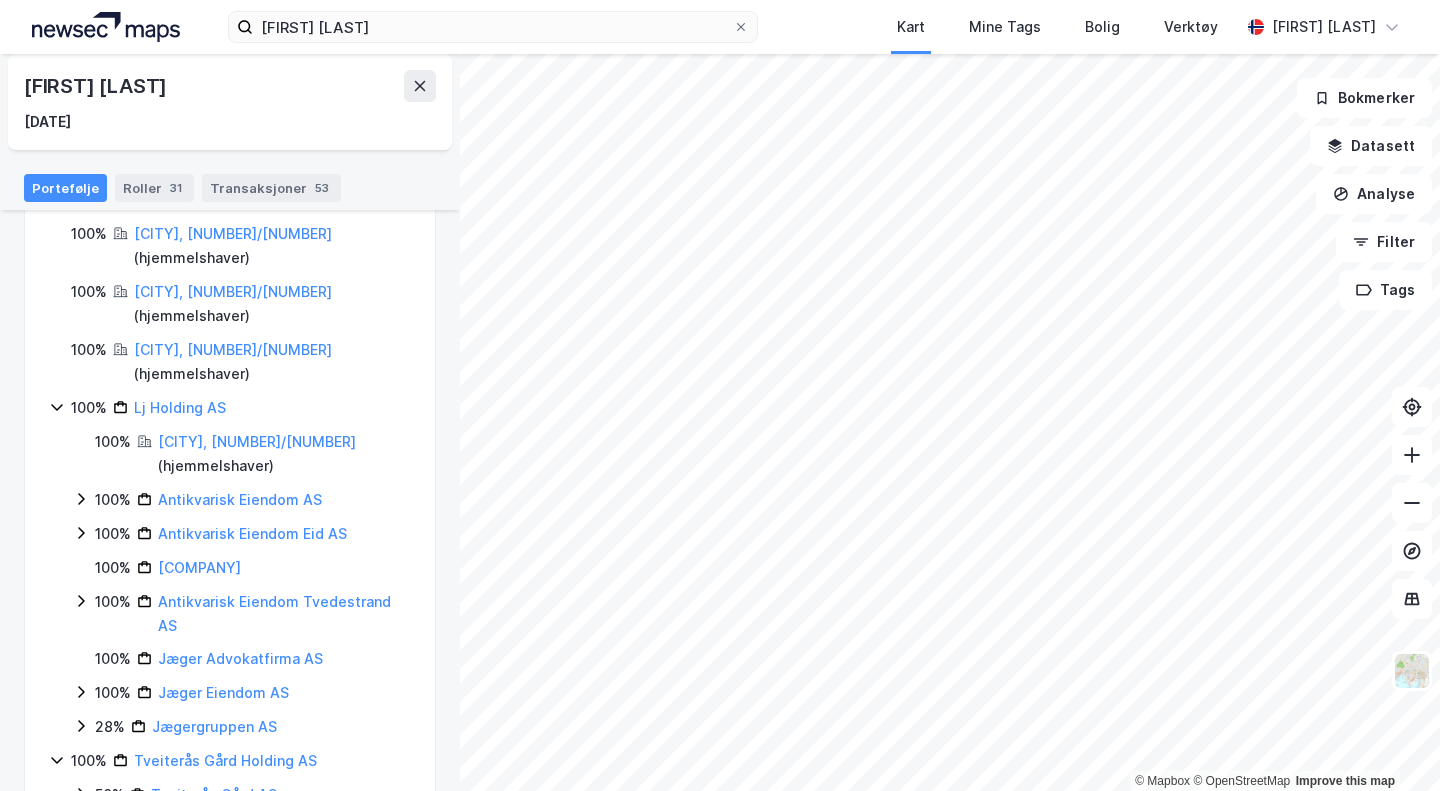 click 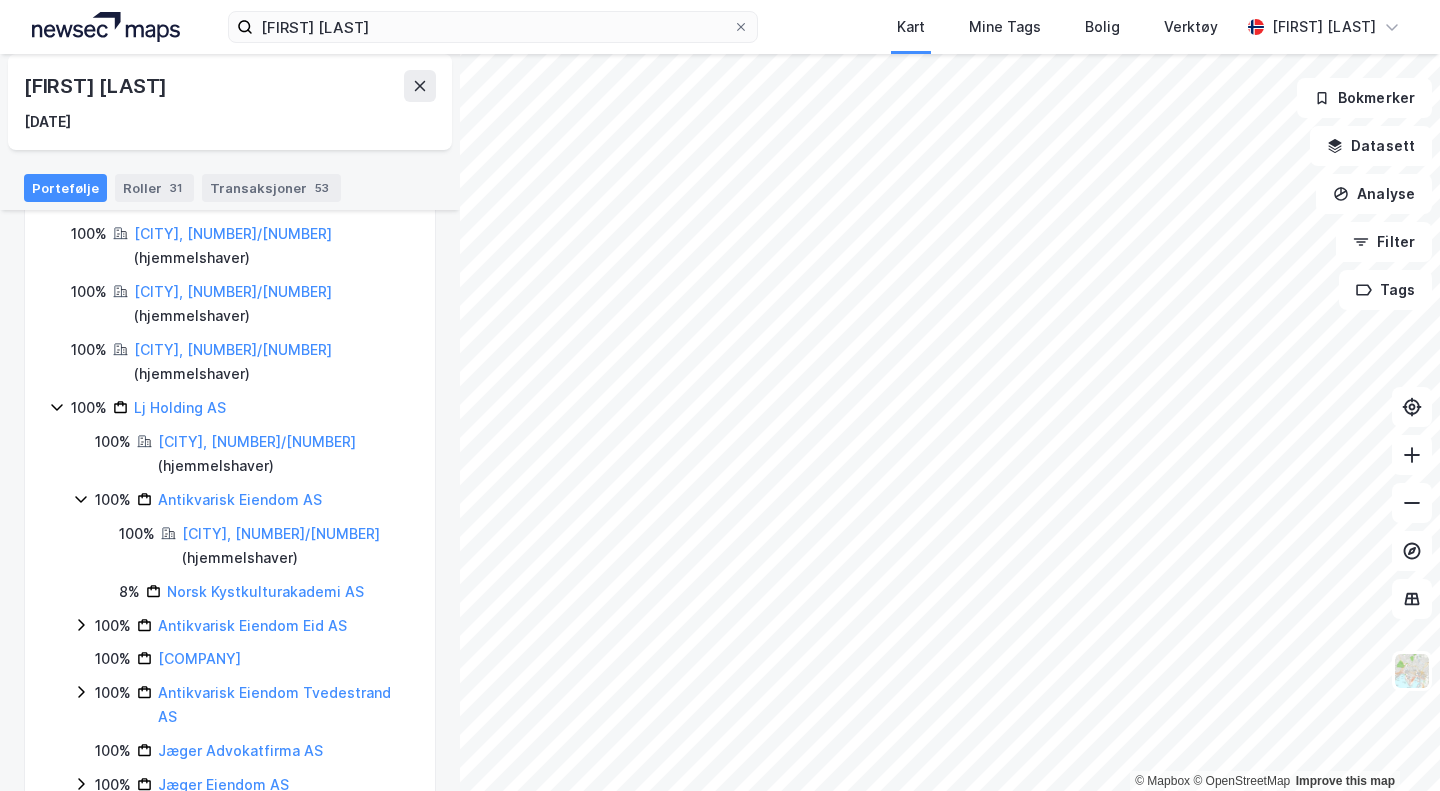 click 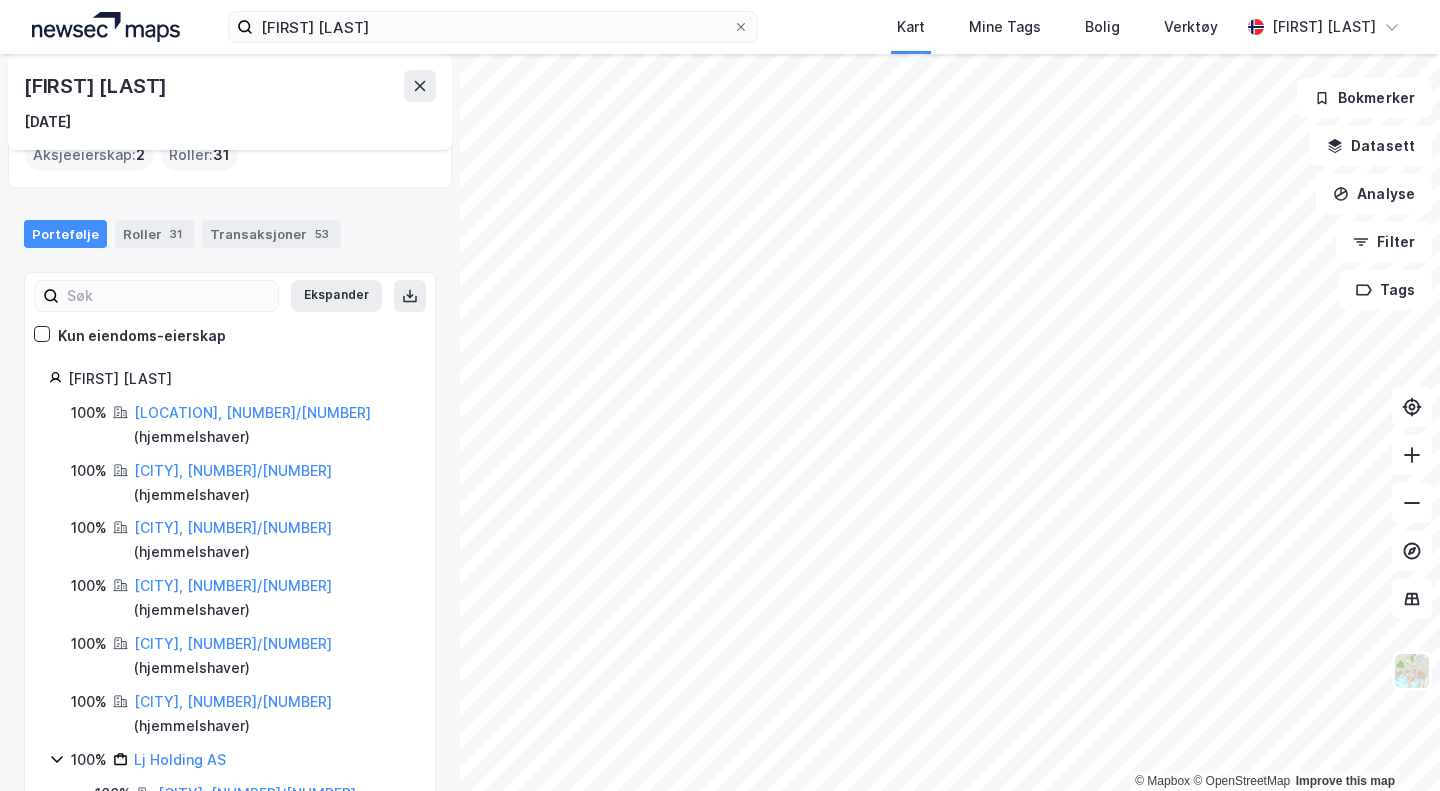 scroll, scrollTop: 63, scrollLeft: 0, axis: vertical 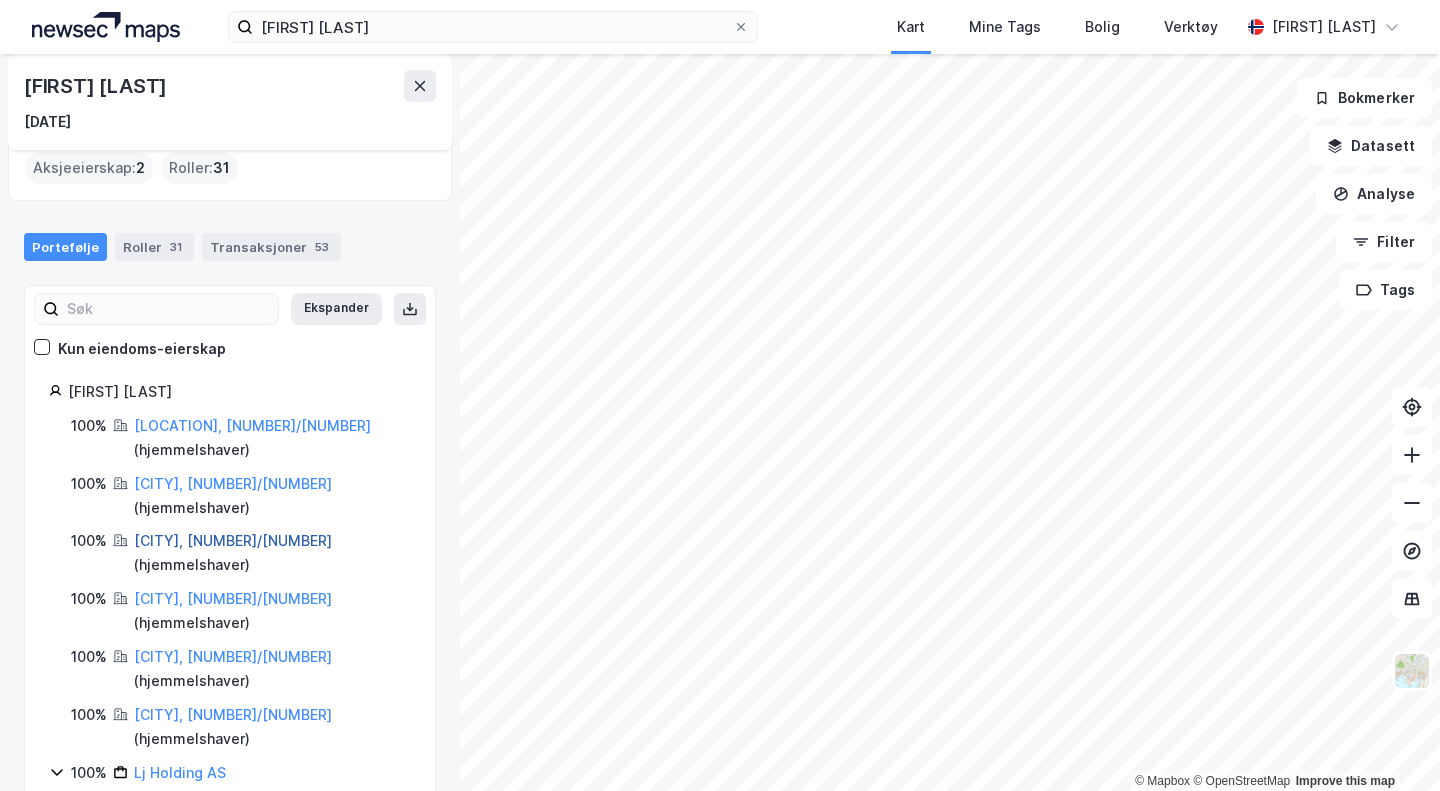 click on "[CITY], [NUMBER]/[NUMBER]" at bounding box center (233, 540) 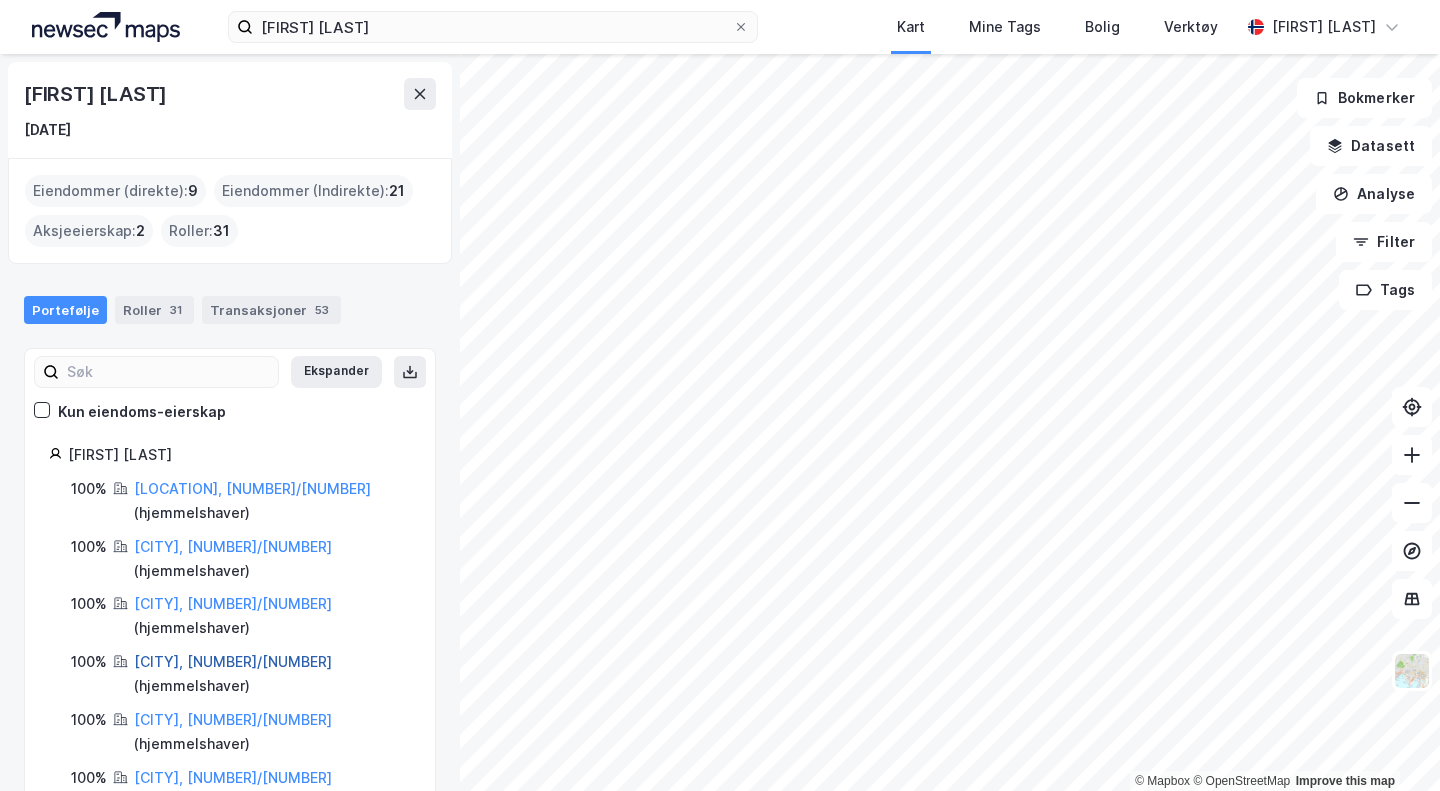 click on "[CITY], [NUMBER]/[NUMBER]" at bounding box center [233, 661] 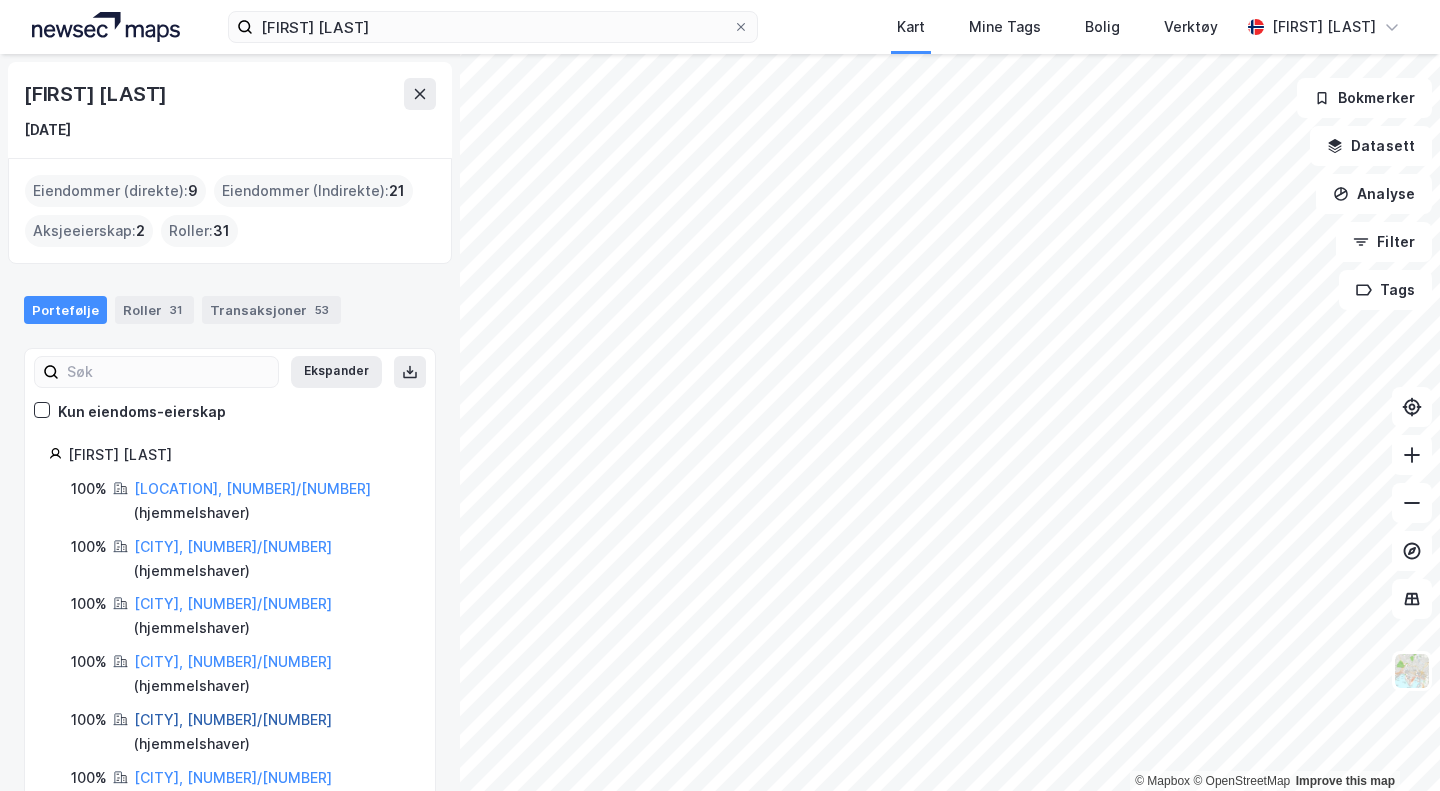 click on "[CITY], [NUMBER]/[NUMBER]" at bounding box center [233, 719] 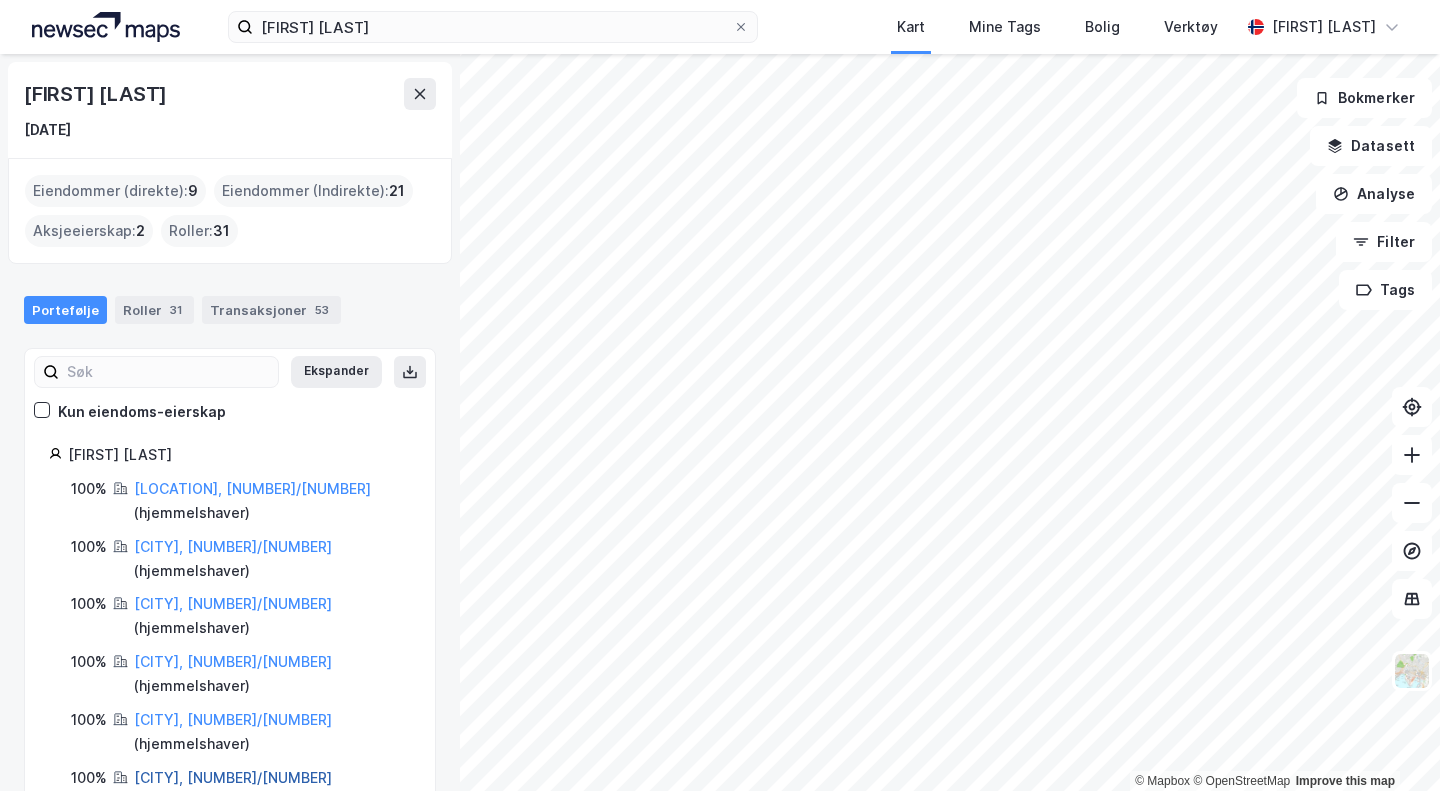 click on "[CITY], [NUMBER]/[NUMBER]" at bounding box center [233, 777] 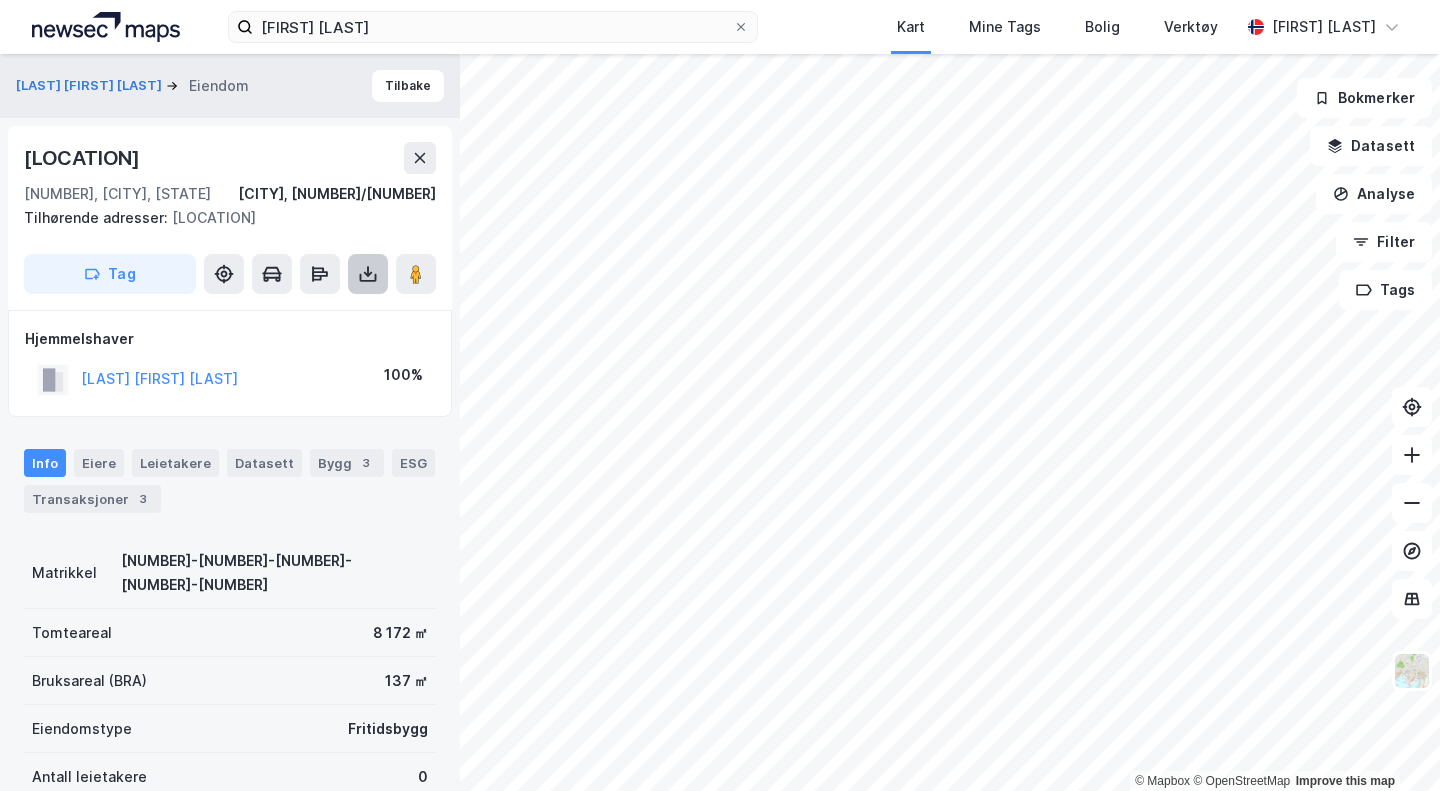click at bounding box center [368, 274] 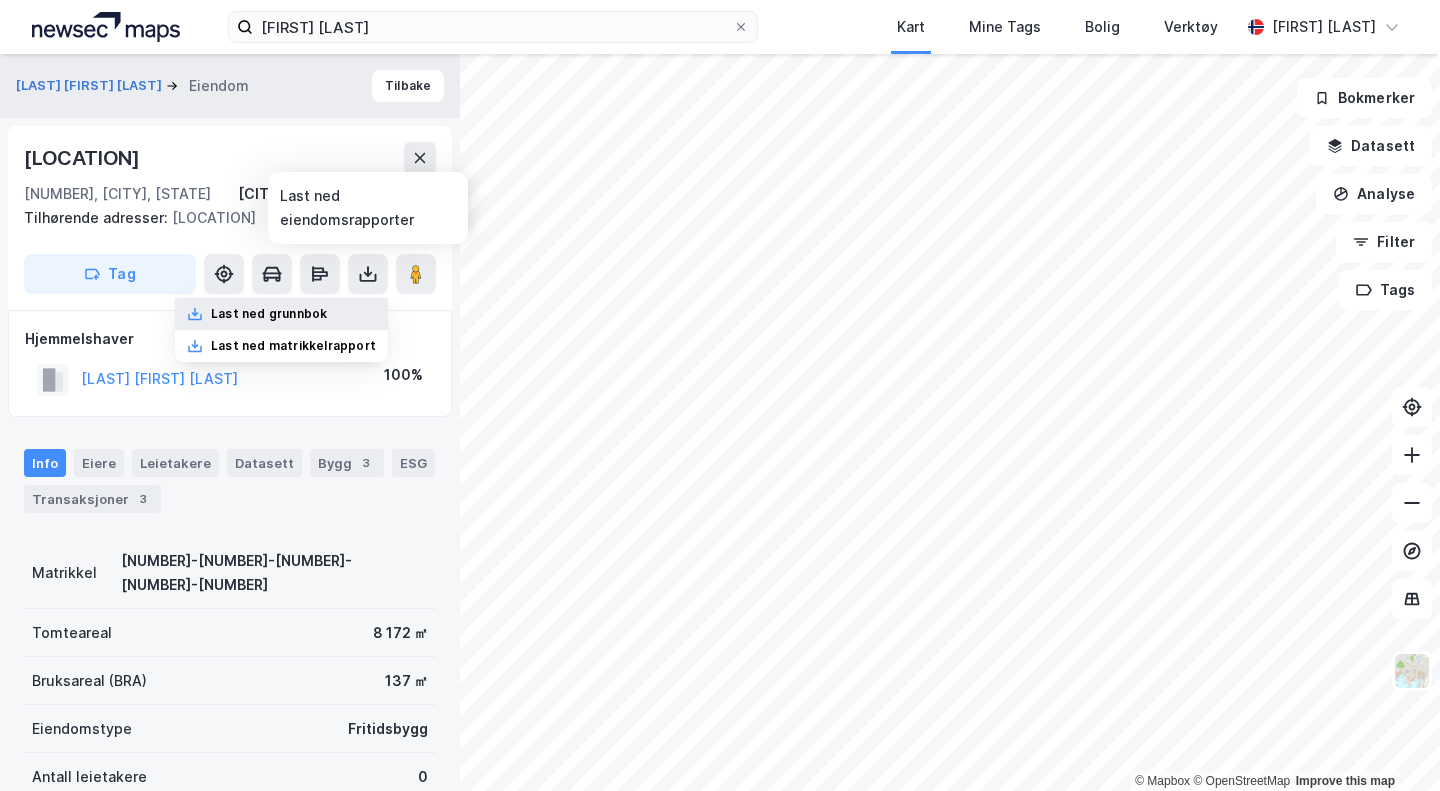 click on "Last ned grunnbok" at bounding box center (281, 314) 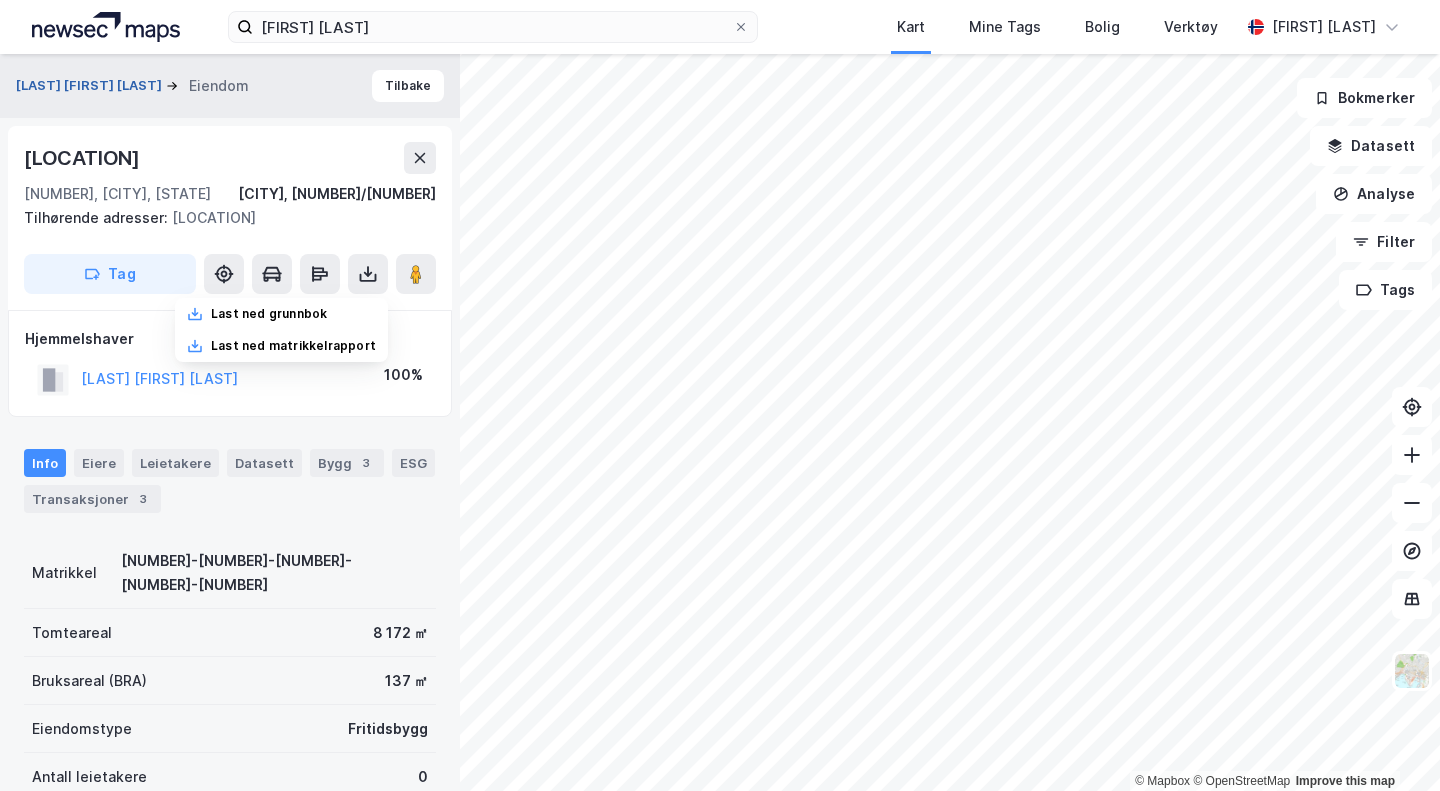 click on "[LAST] [FIRST] [LAST]" at bounding box center [91, 86] 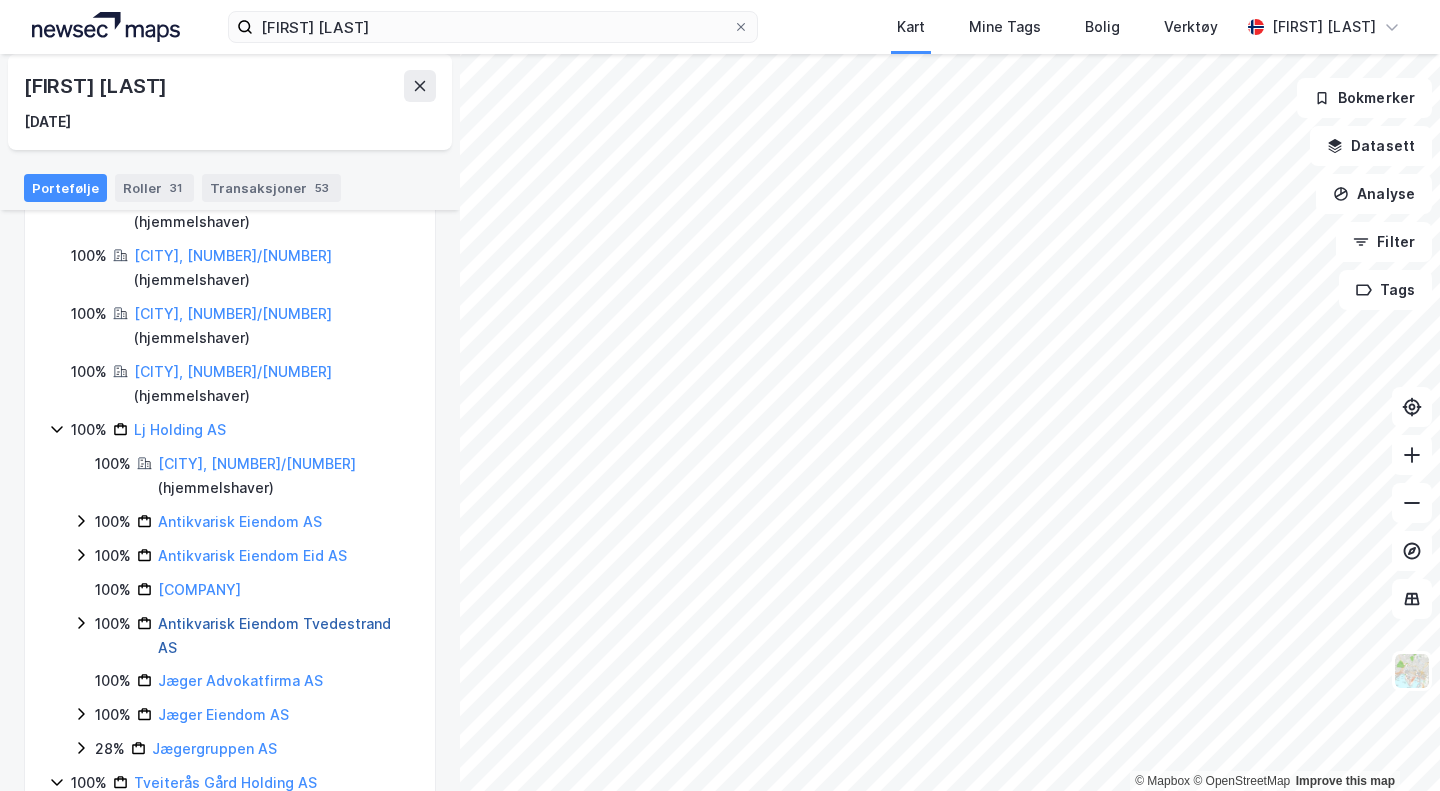 scroll, scrollTop: 428, scrollLeft: 0, axis: vertical 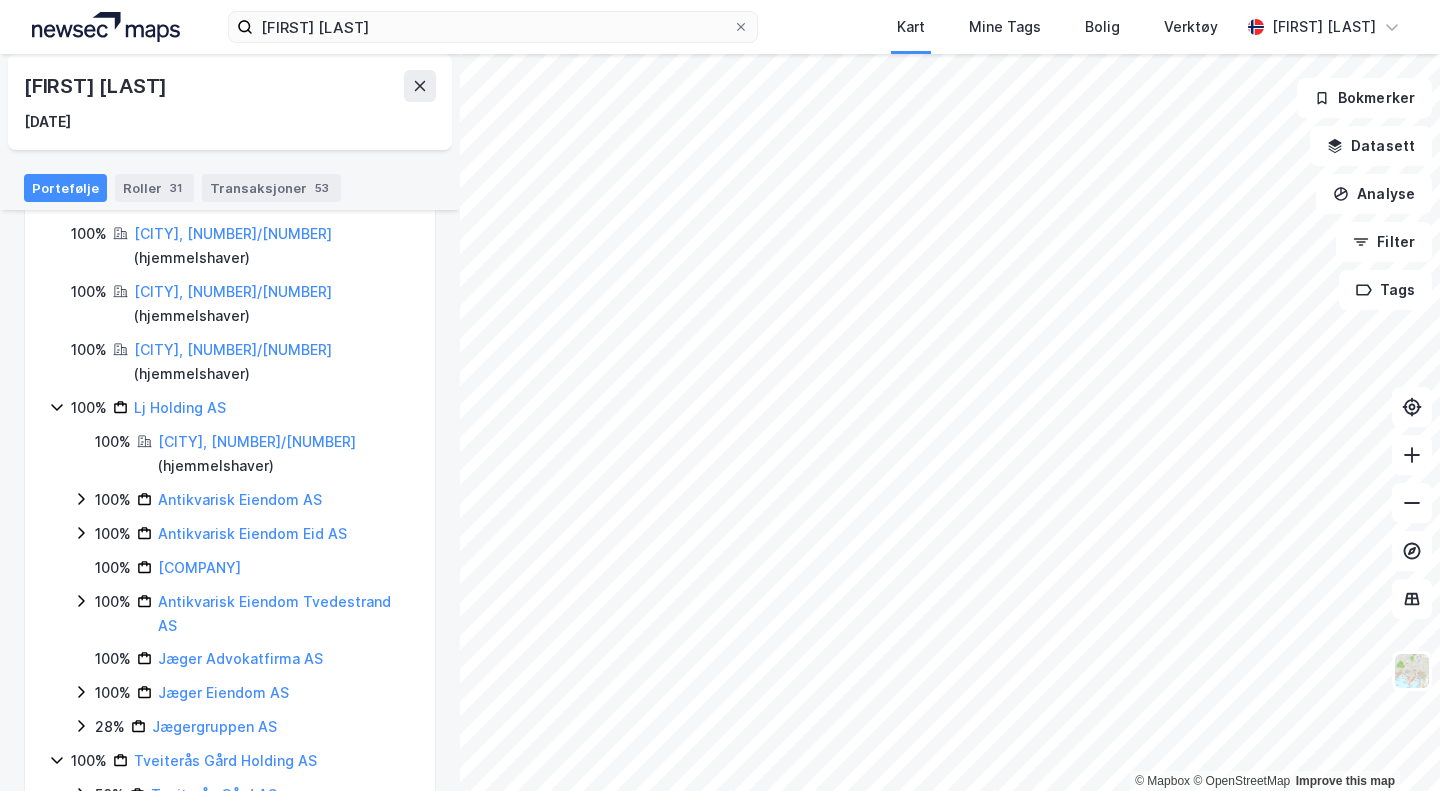 click 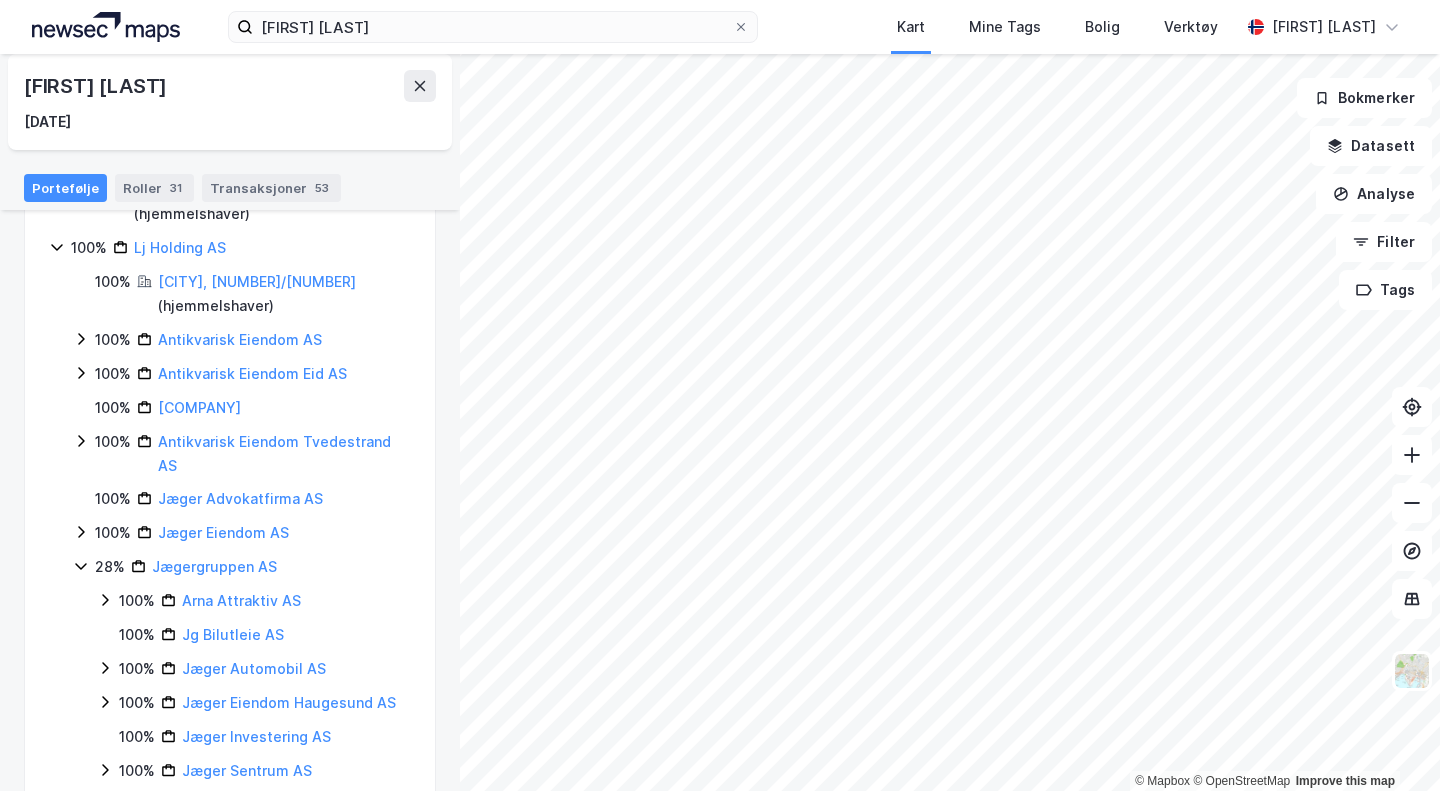 scroll, scrollTop: 594, scrollLeft: 0, axis: vertical 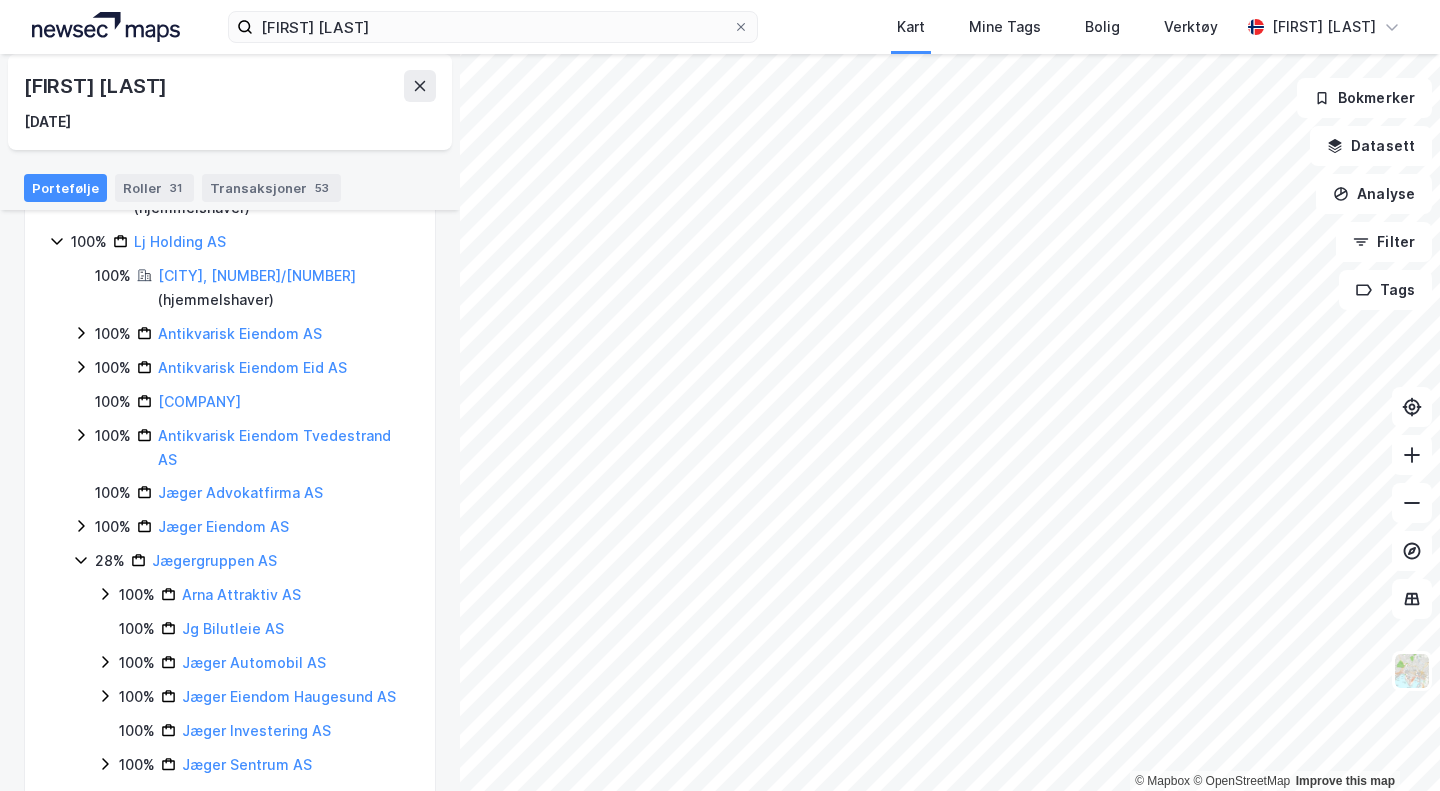 click on "100% Jæger Automobil AS" at bounding box center (254, 663) 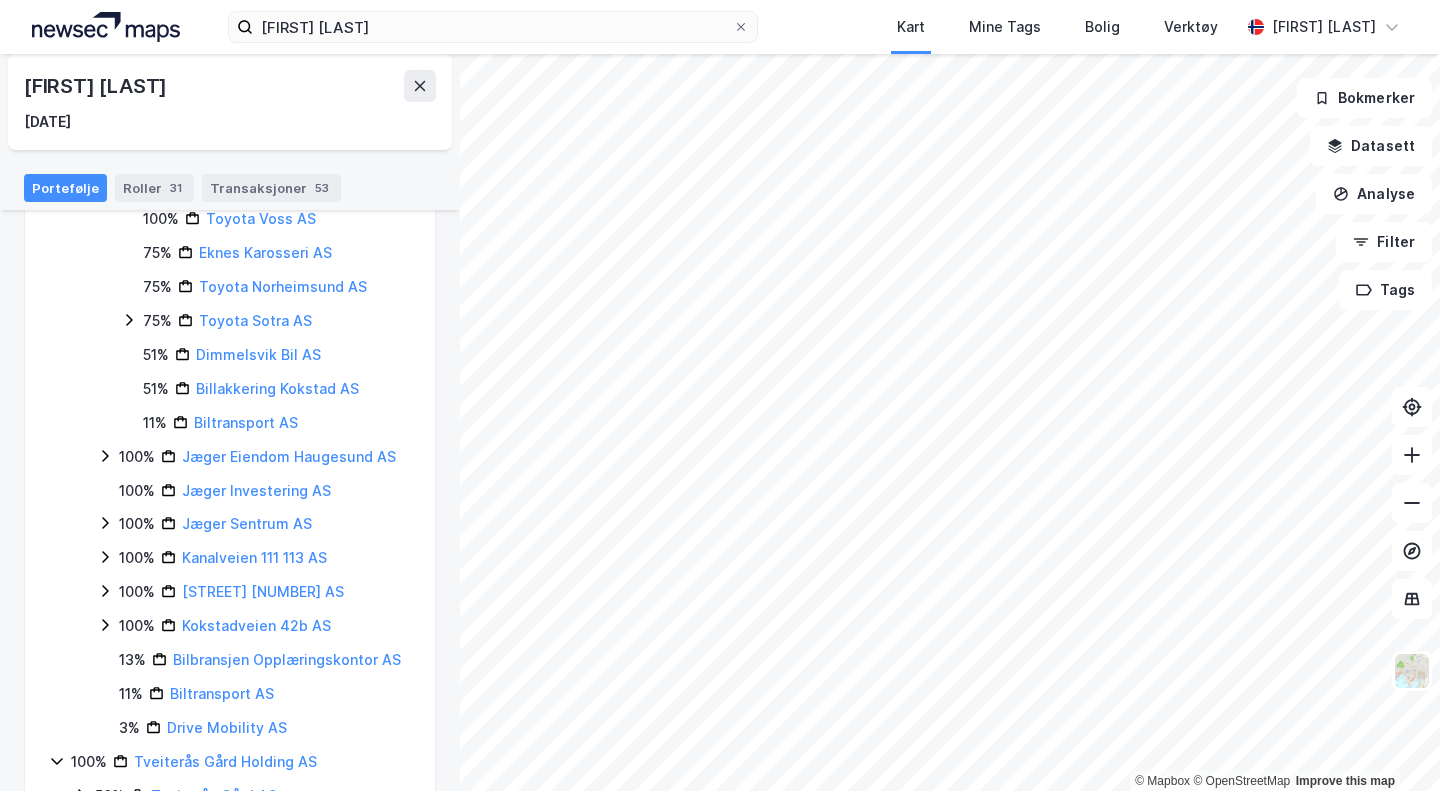 scroll, scrollTop: 1106, scrollLeft: 0, axis: vertical 